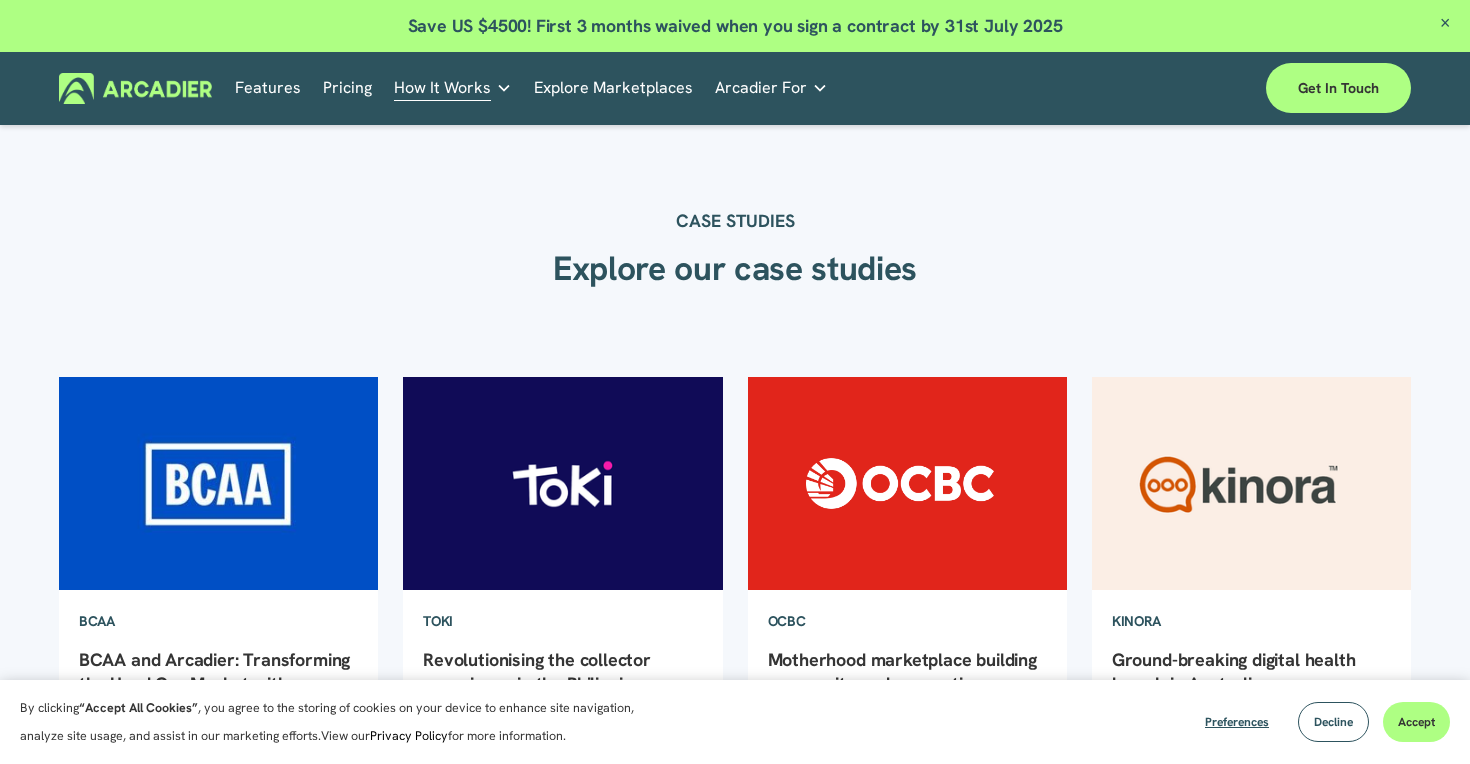 scroll, scrollTop: 769, scrollLeft: 0, axis: vertical 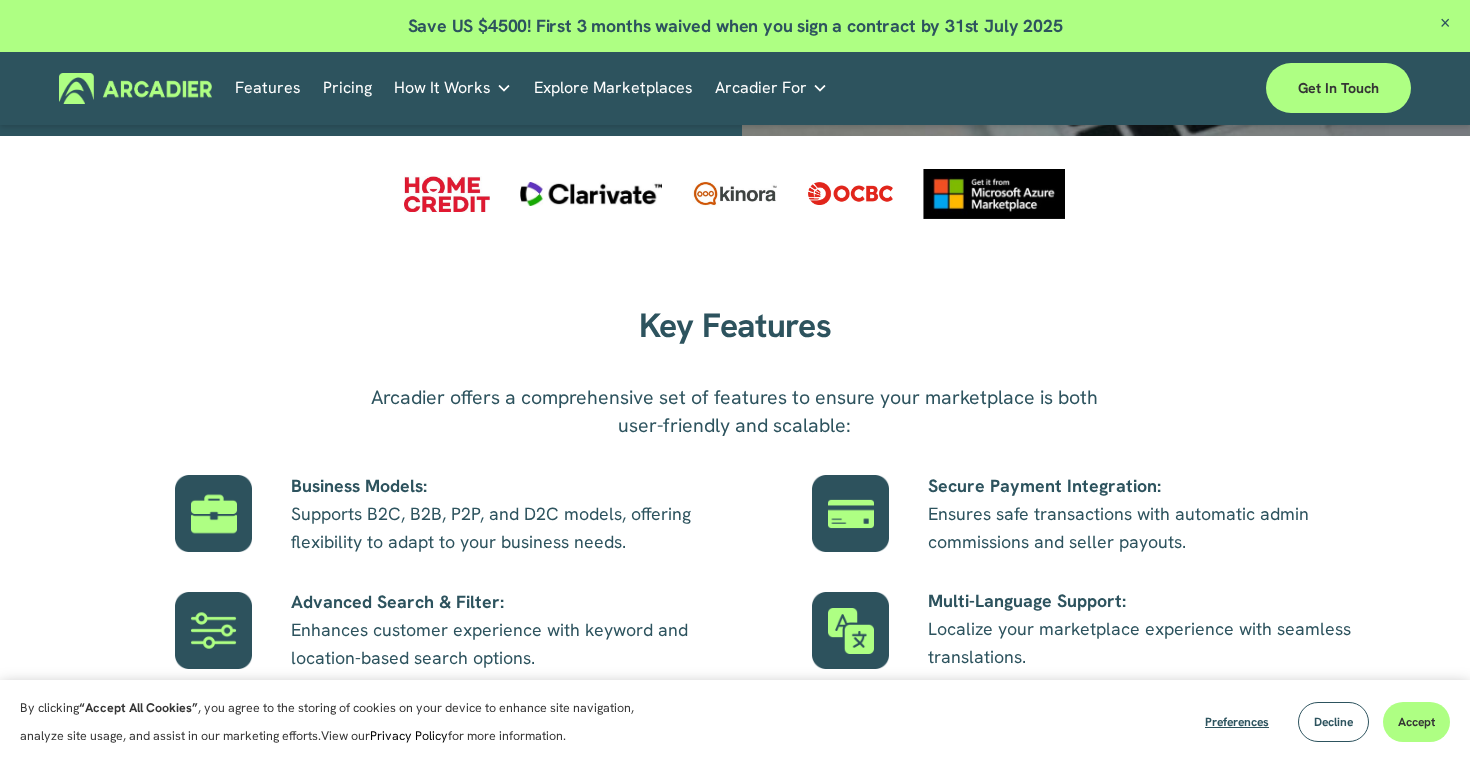 click on "Pricing" at bounding box center (347, 88) 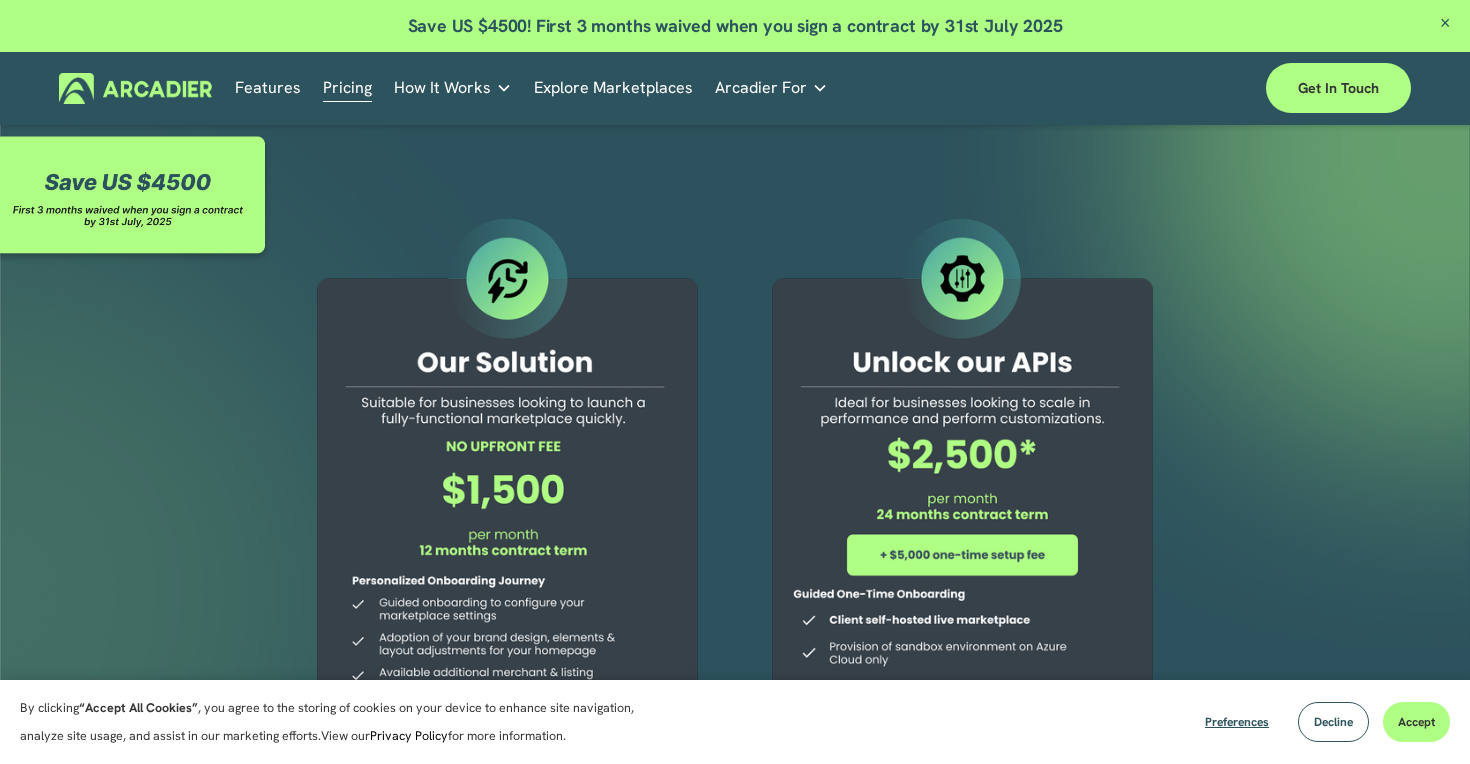 scroll, scrollTop: 0, scrollLeft: 0, axis: both 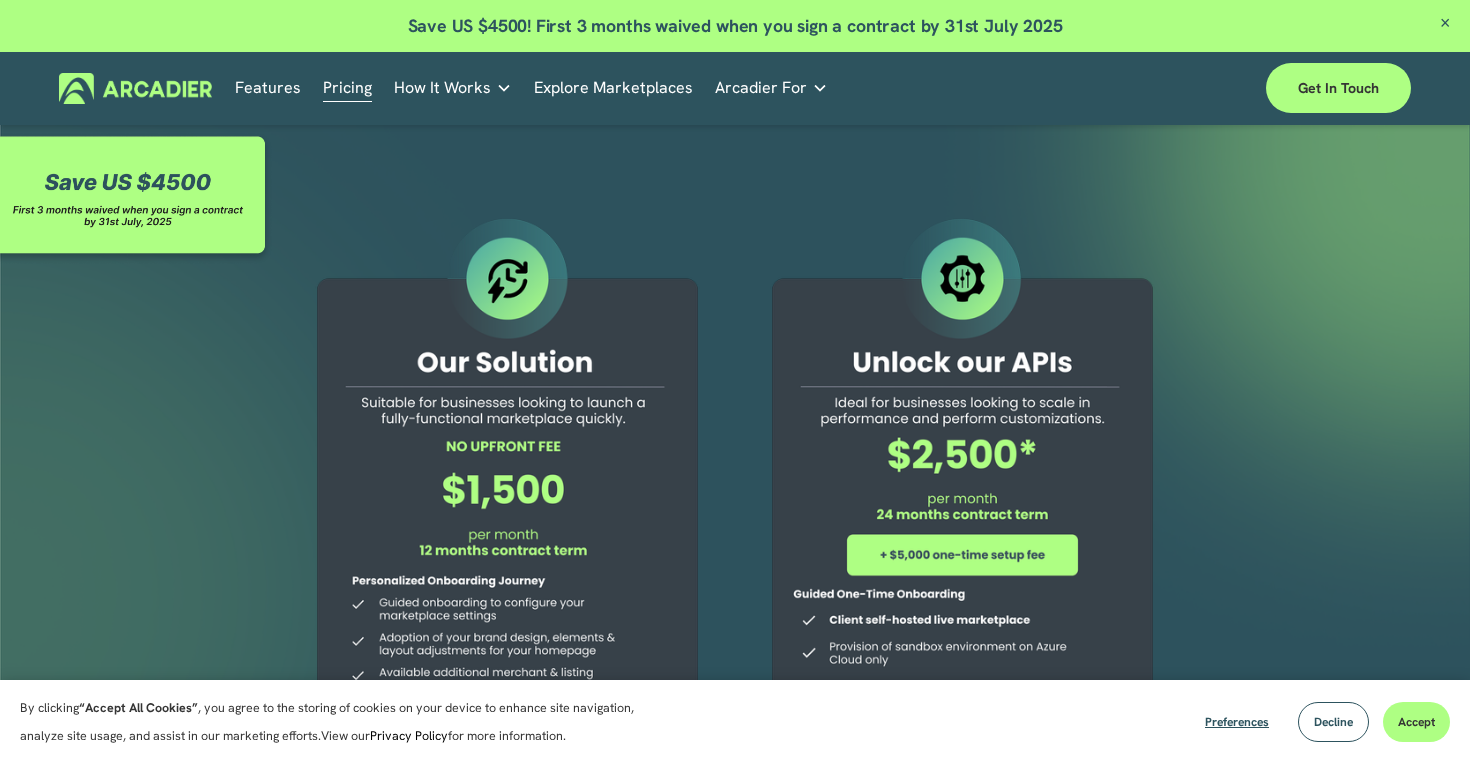 click on "Case Studies" at bounding box center (0, 0) 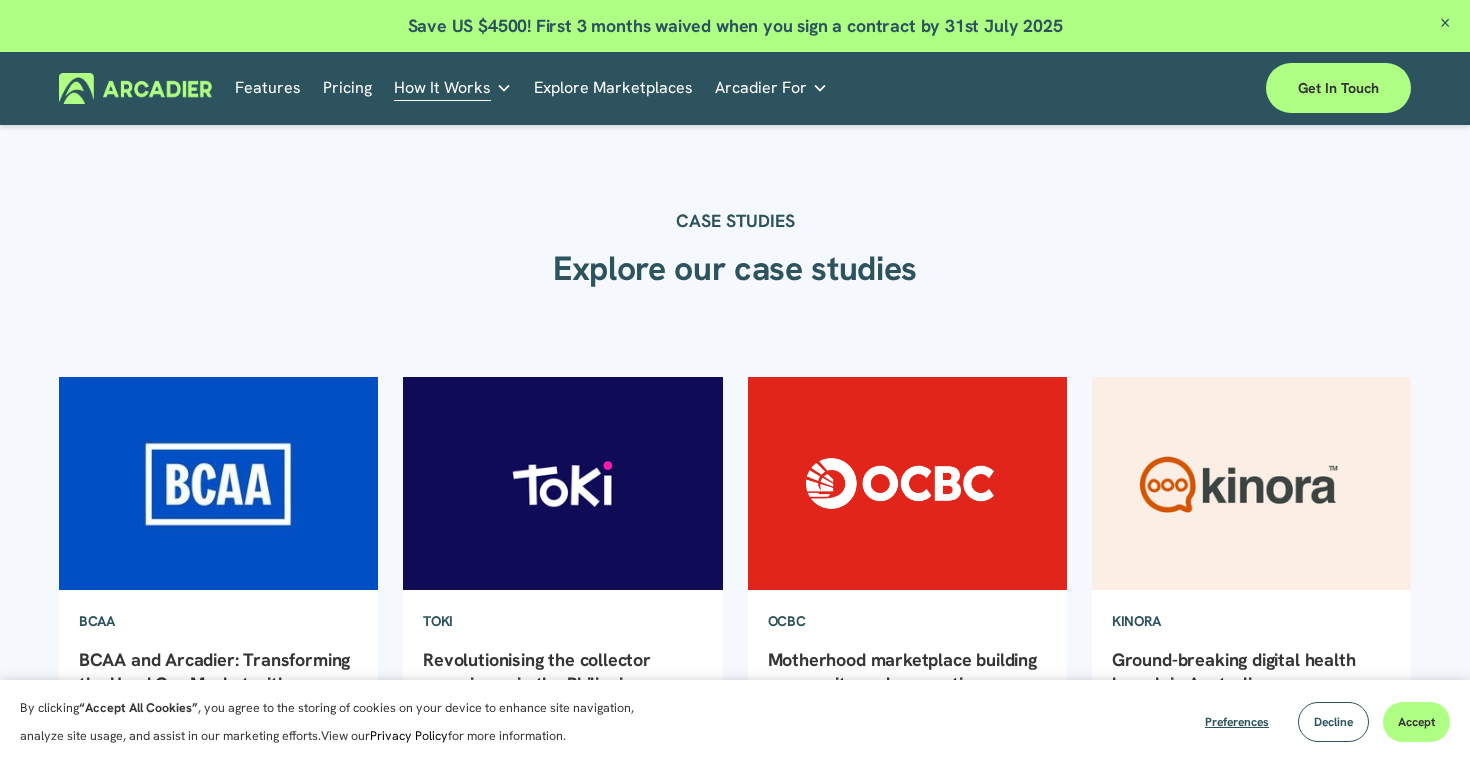 scroll, scrollTop: 0, scrollLeft: 0, axis: both 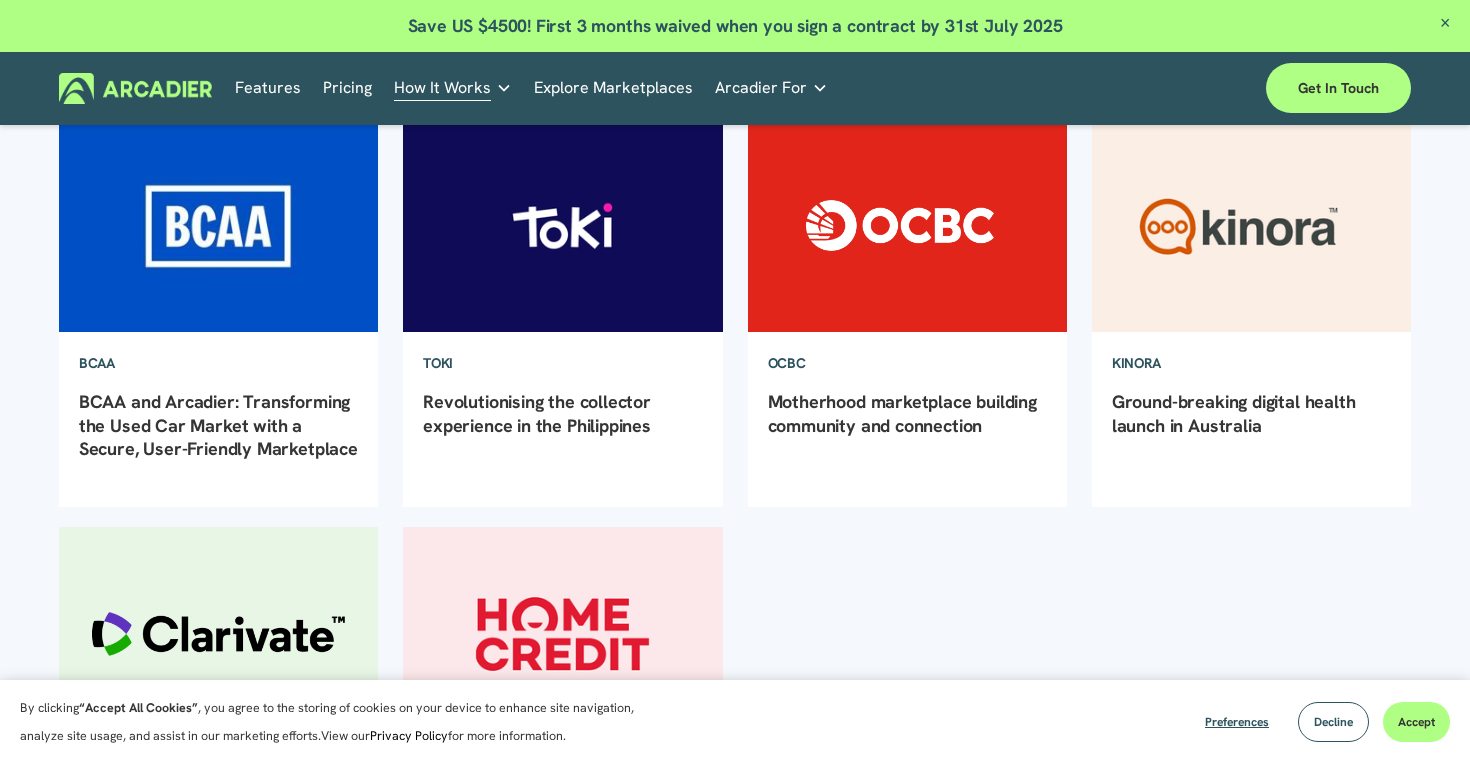 click at bounding box center (907, 225) 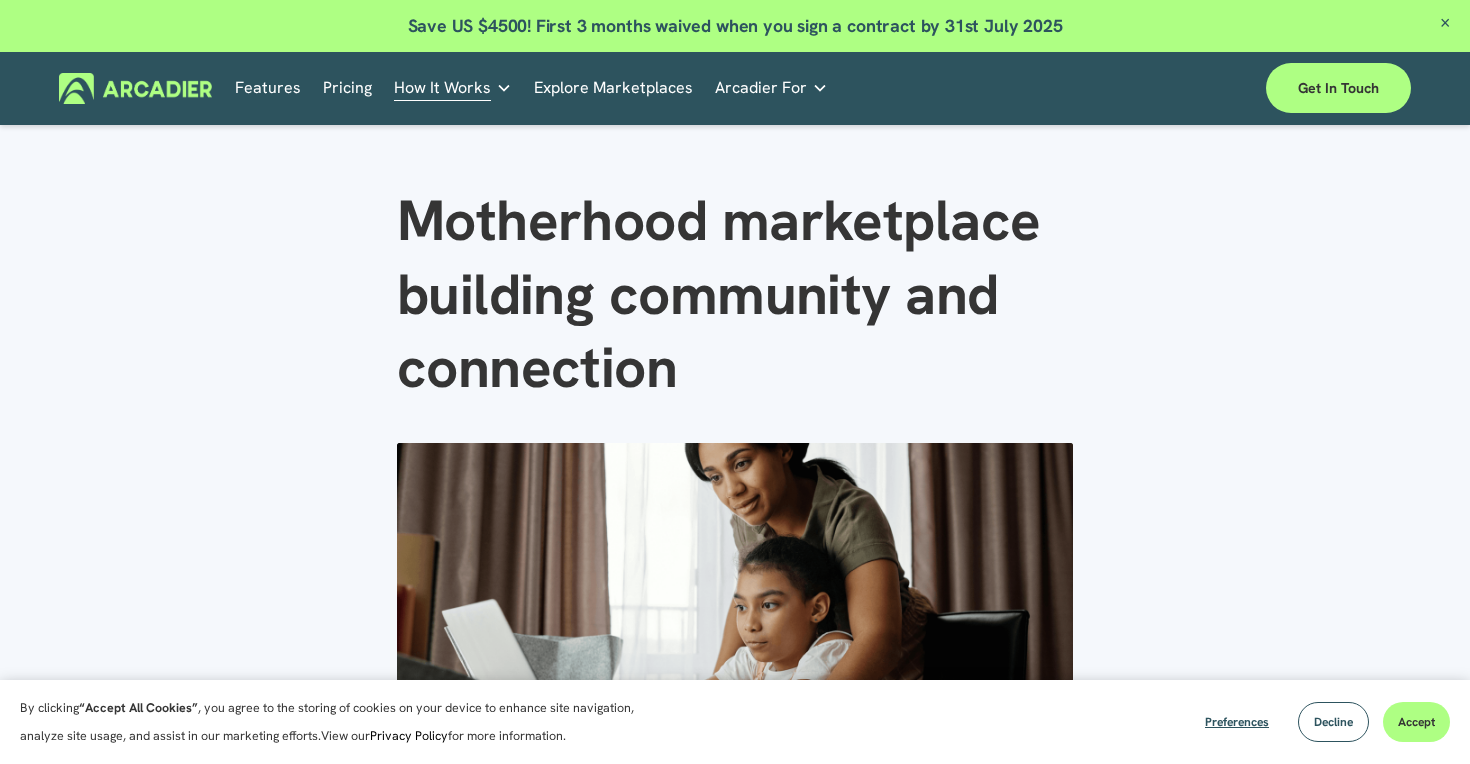 scroll, scrollTop: 0, scrollLeft: 0, axis: both 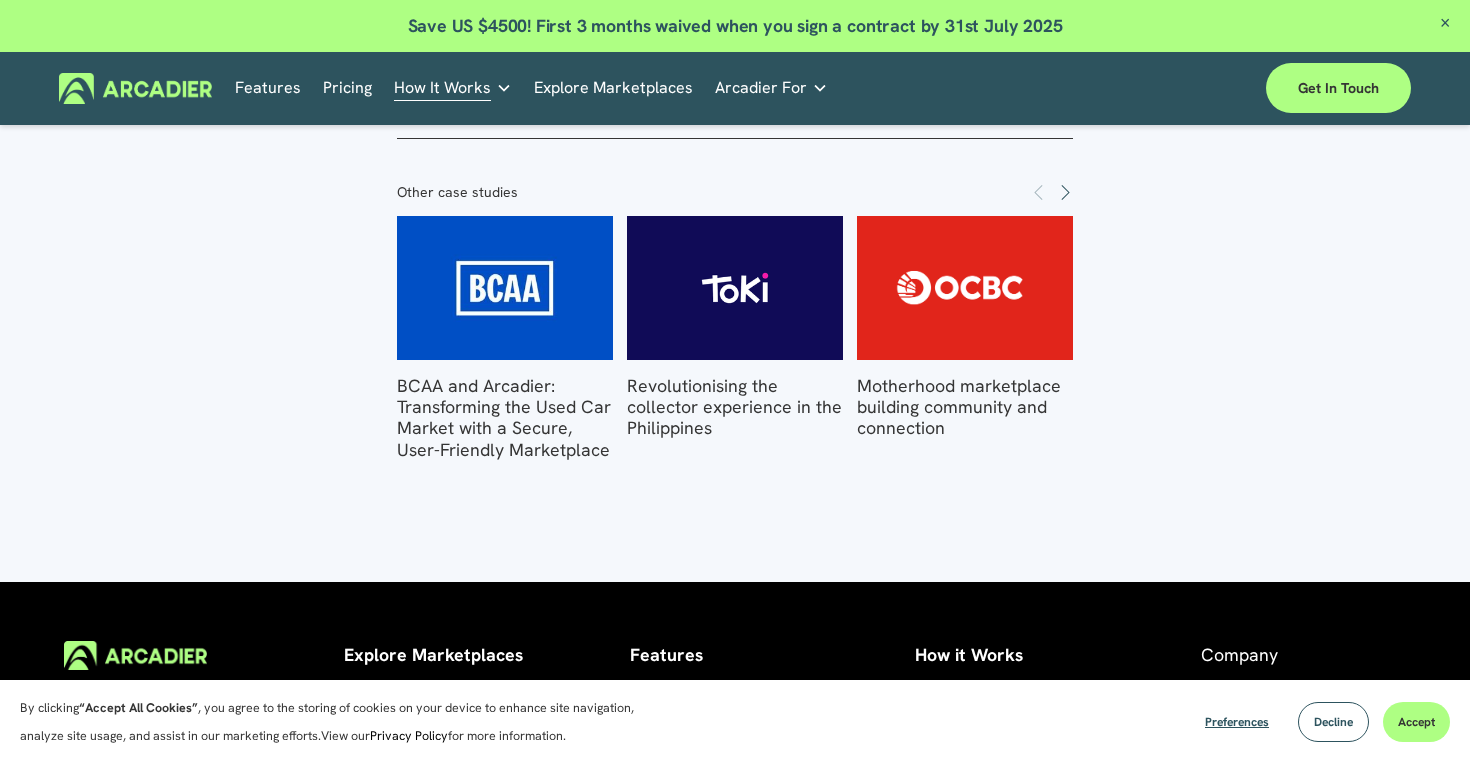 click at bounding box center (505, 288) 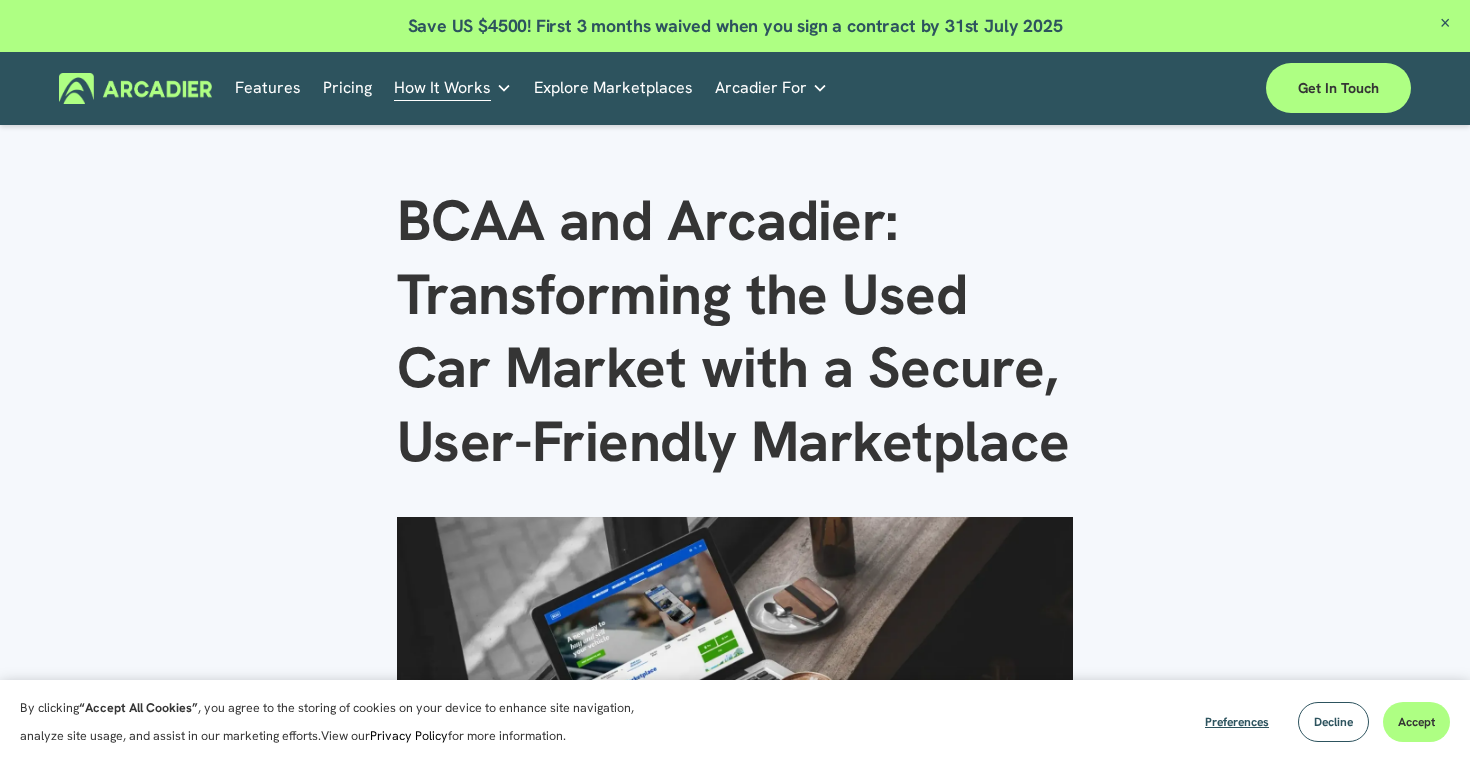 scroll, scrollTop: 0, scrollLeft: 0, axis: both 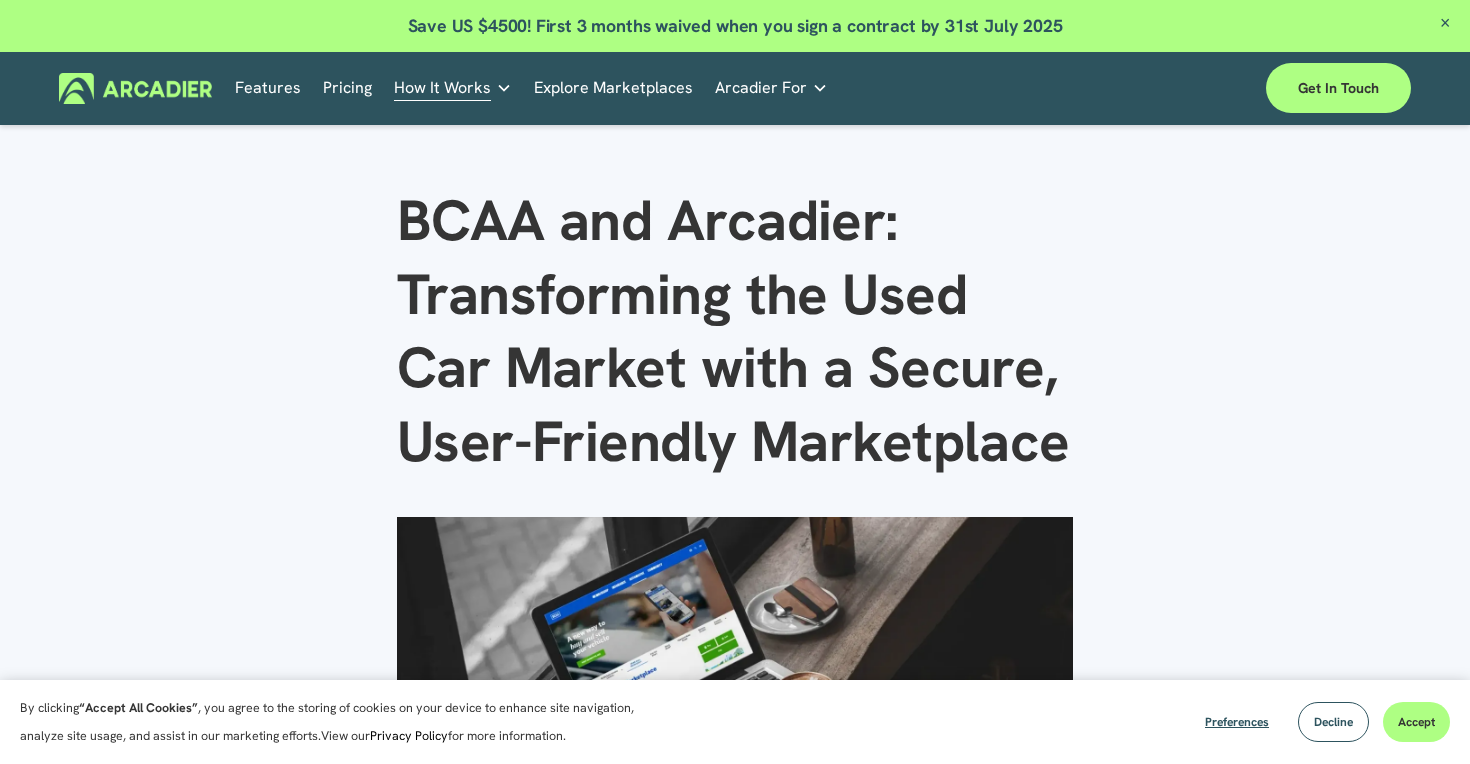 click on "Pricing" at bounding box center (347, 88) 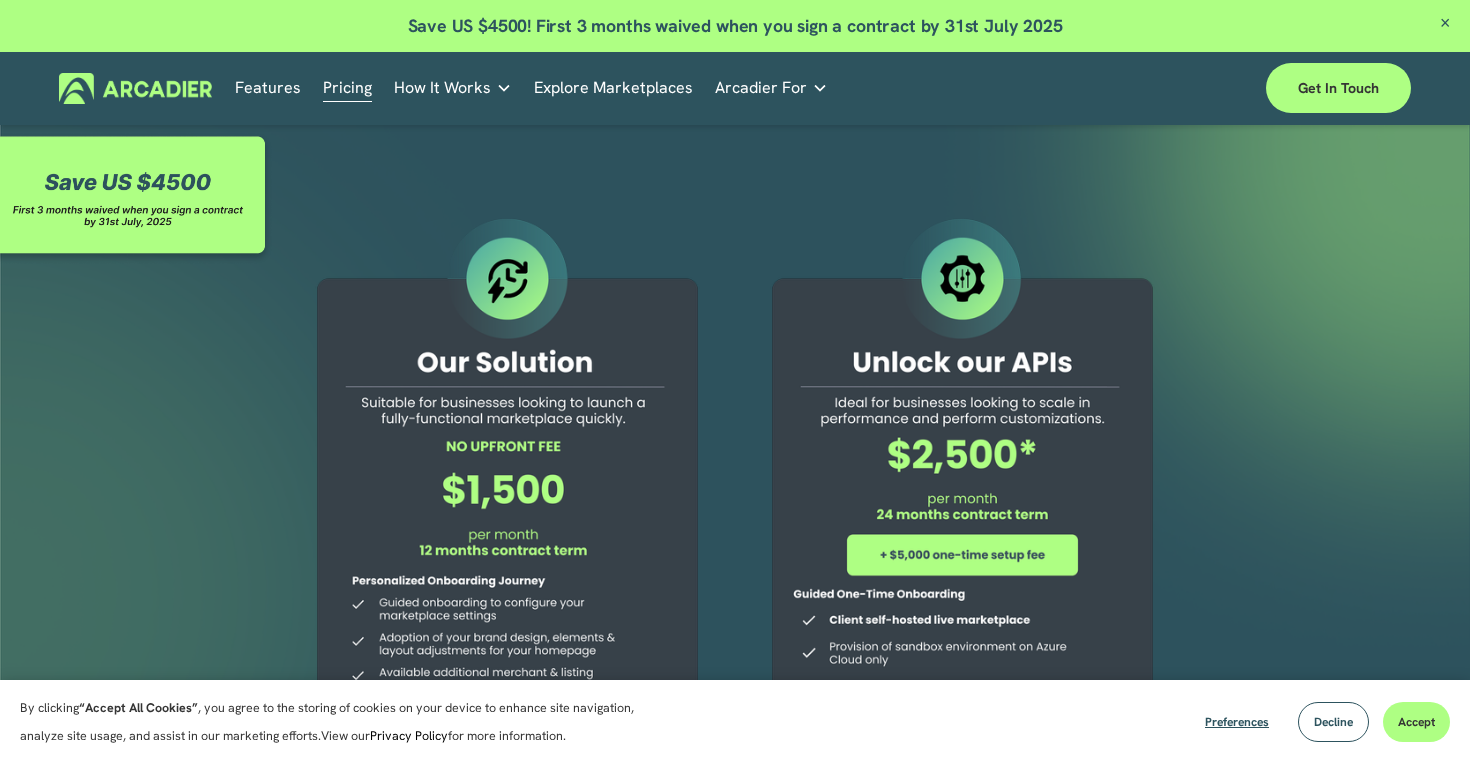 scroll, scrollTop: 0, scrollLeft: 0, axis: both 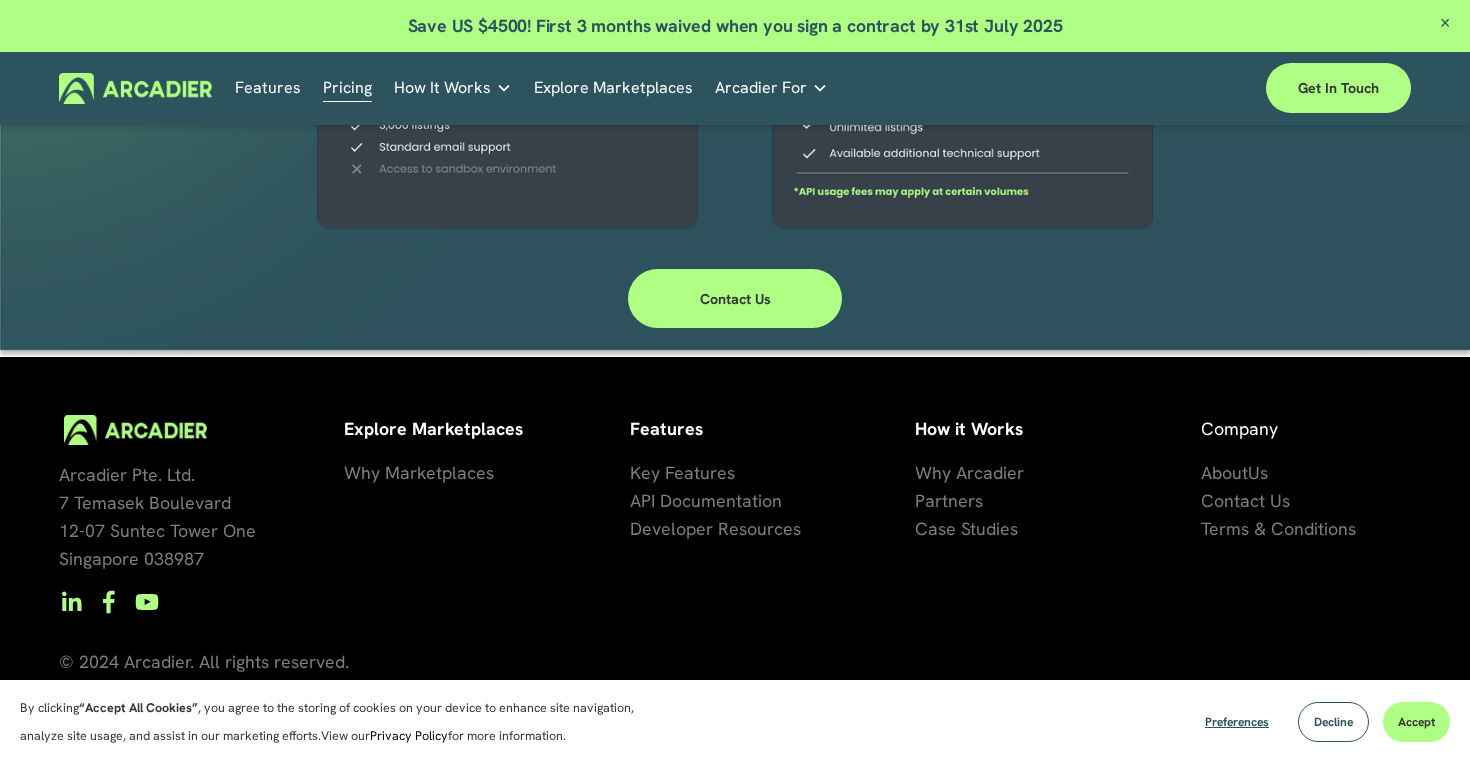 click on "Why Marketplaces" at bounding box center [419, 473] 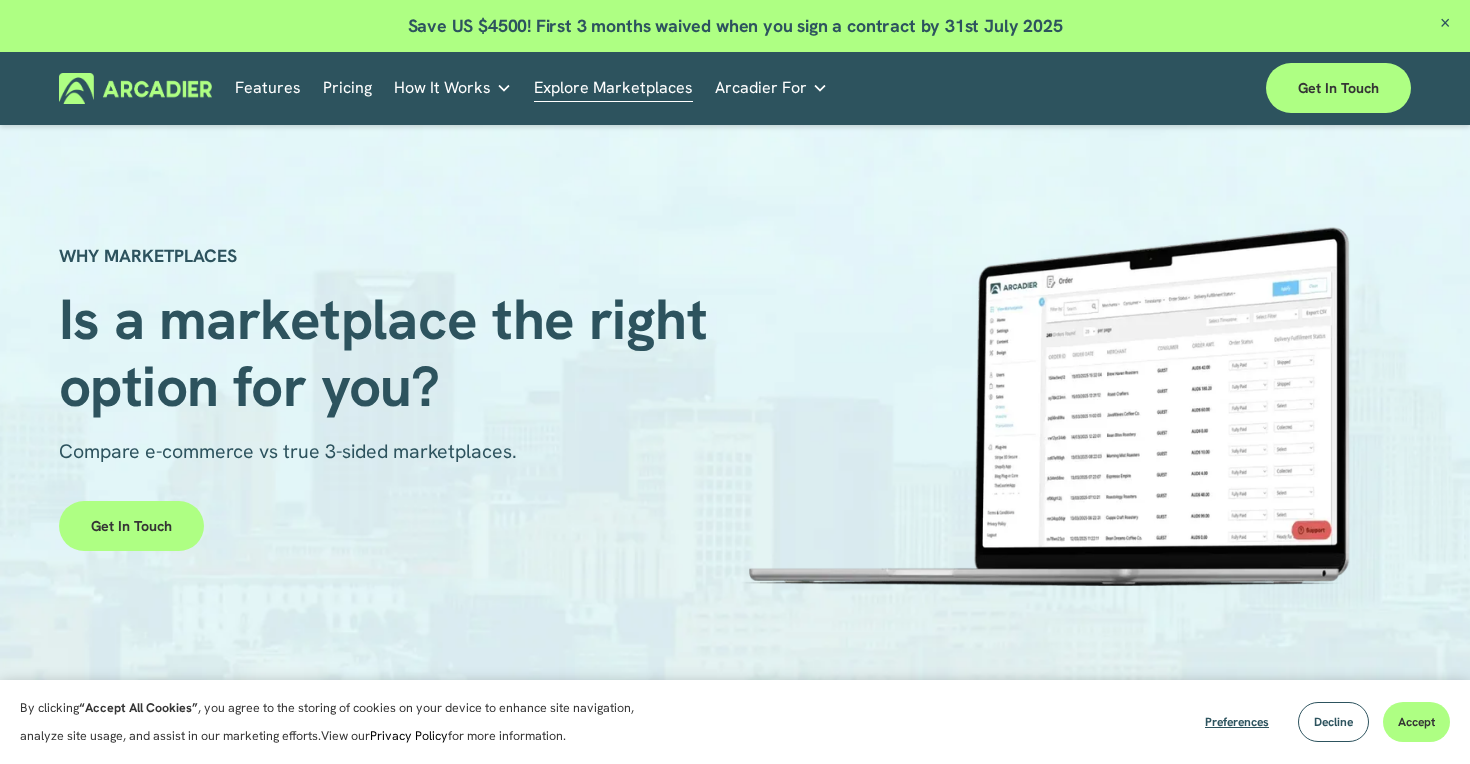 scroll, scrollTop: 0, scrollLeft: 0, axis: both 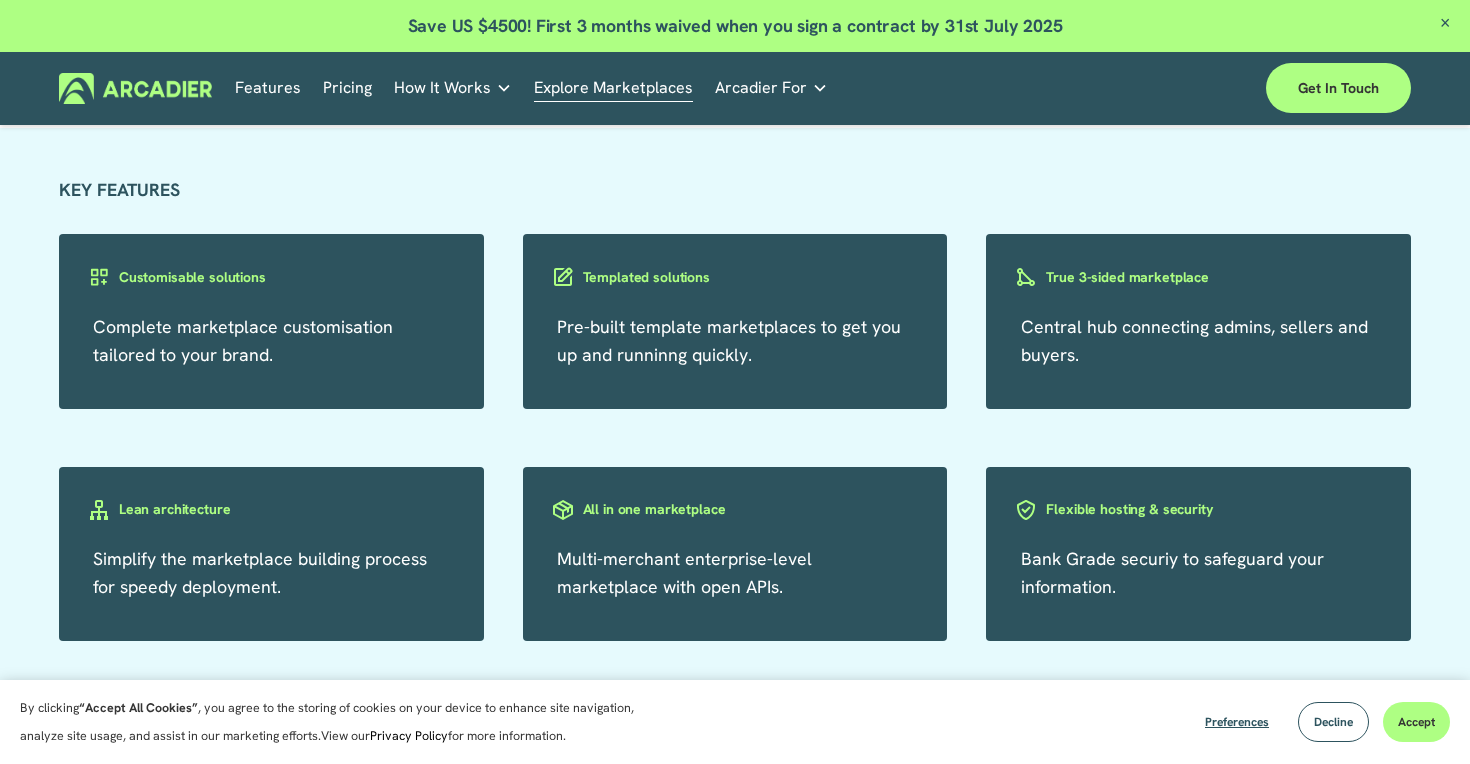 click on "True 3-sided marketplace" at bounding box center [1127, 277] 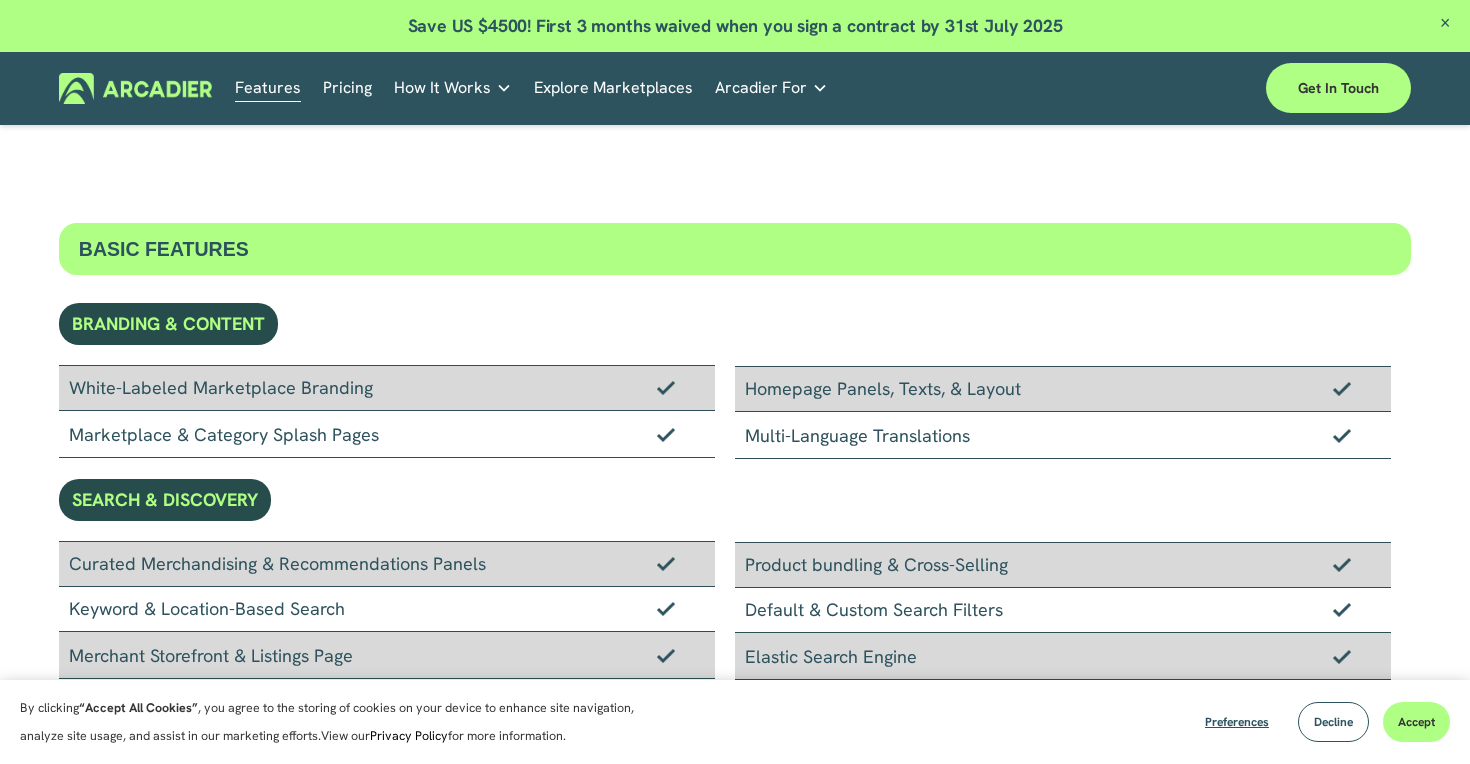 scroll, scrollTop: 0, scrollLeft: 0, axis: both 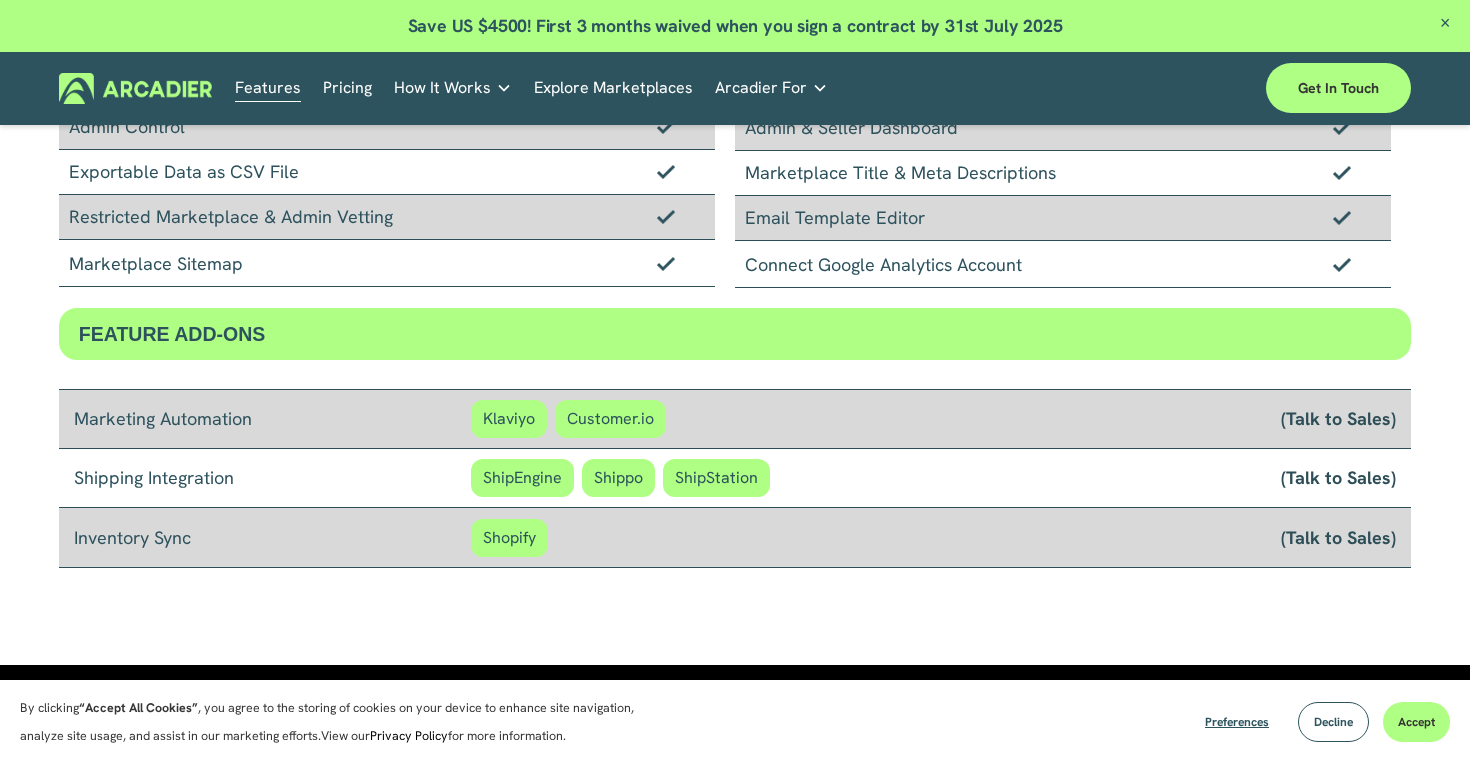 click on "Marketplace Sitemap" at bounding box center [387, 263] 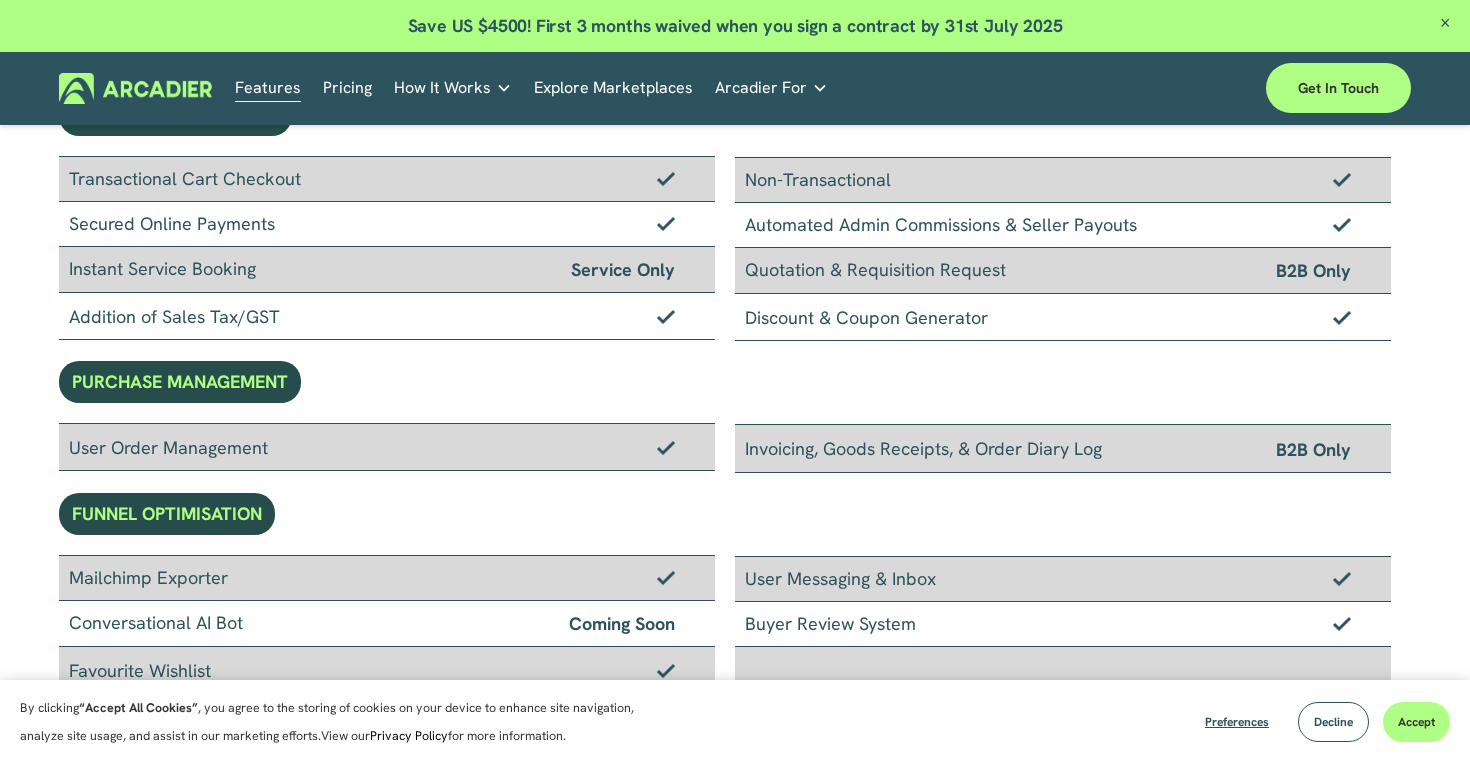 scroll, scrollTop: 0, scrollLeft: 0, axis: both 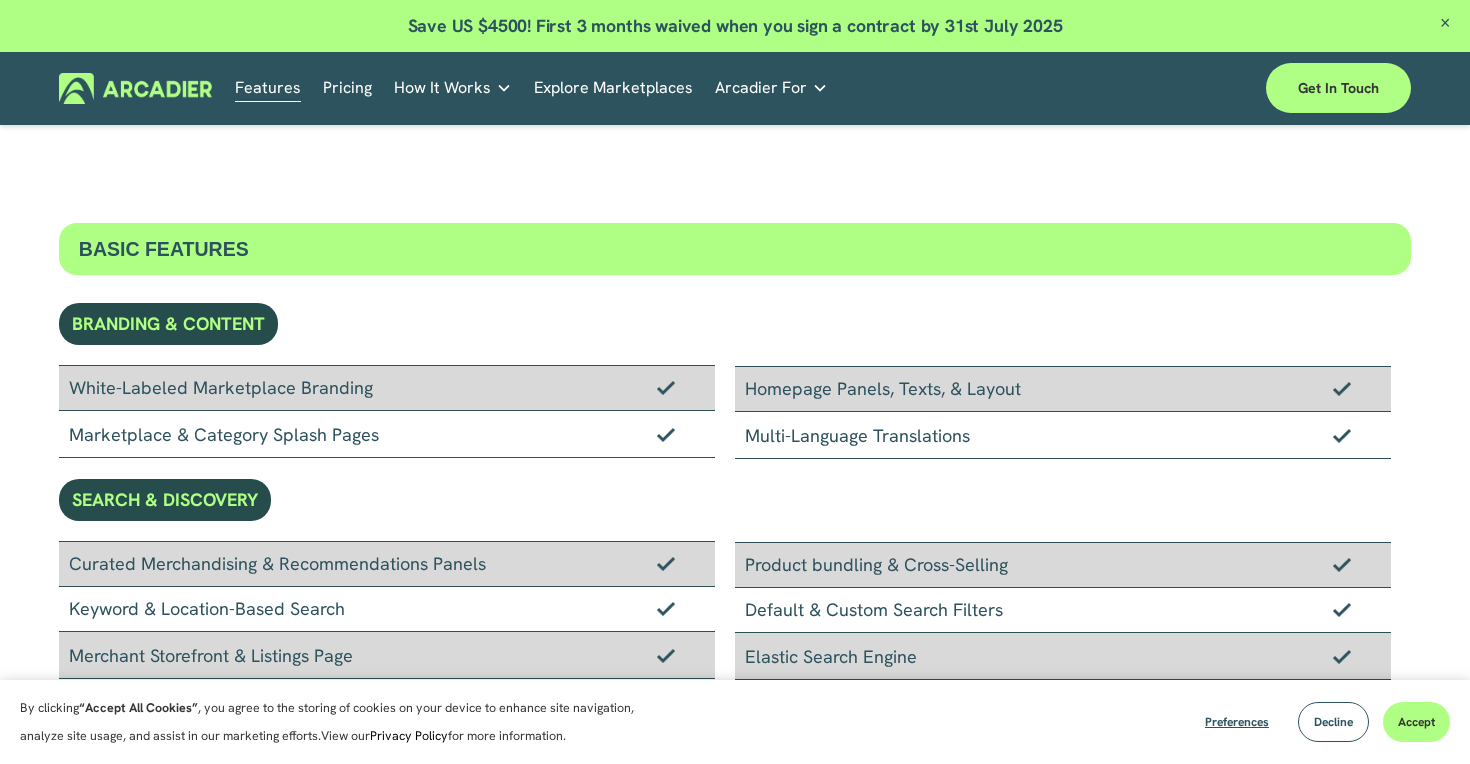 click on "Pricing" at bounding box center (347, 88) 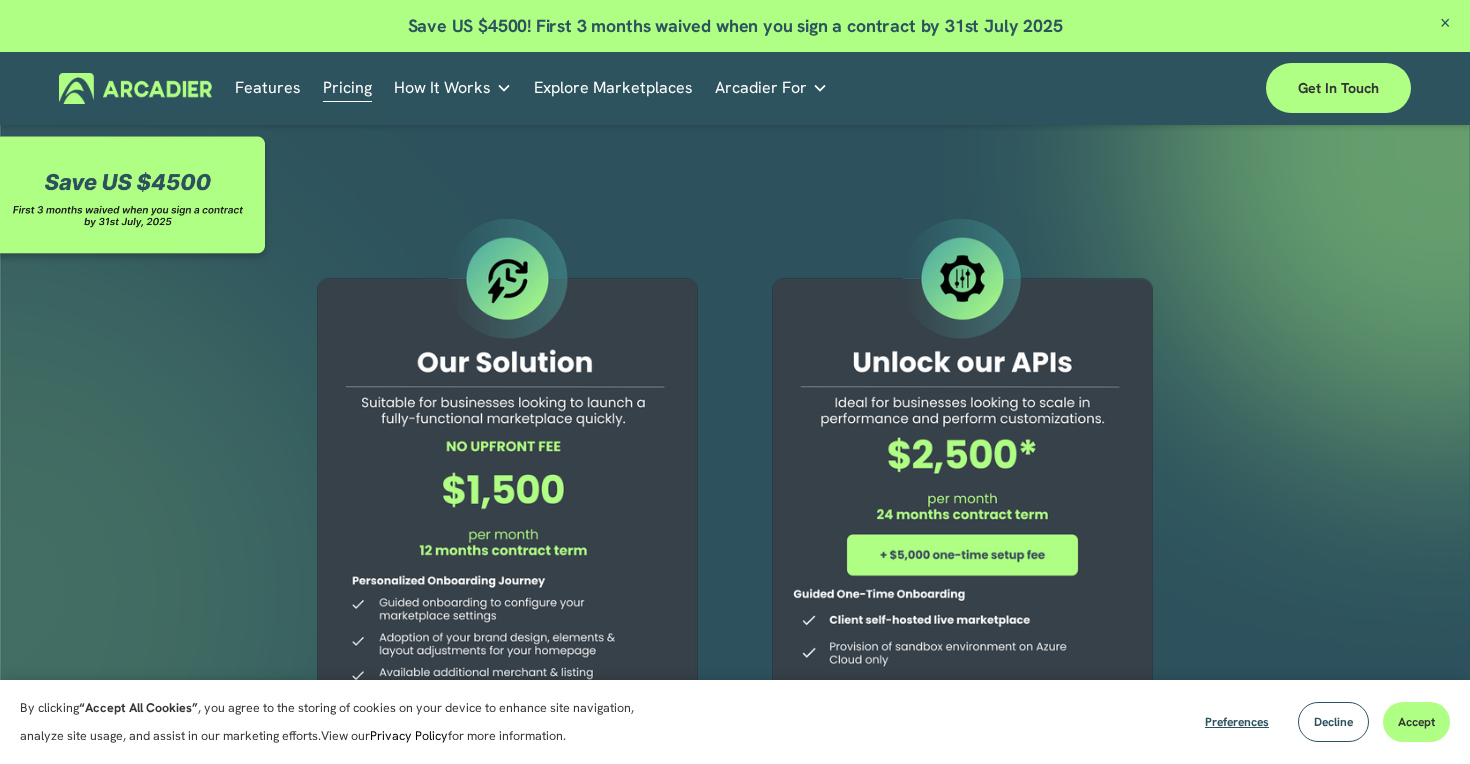 scroll, scrollTop: 0, scrollLeft: 0, axis: both 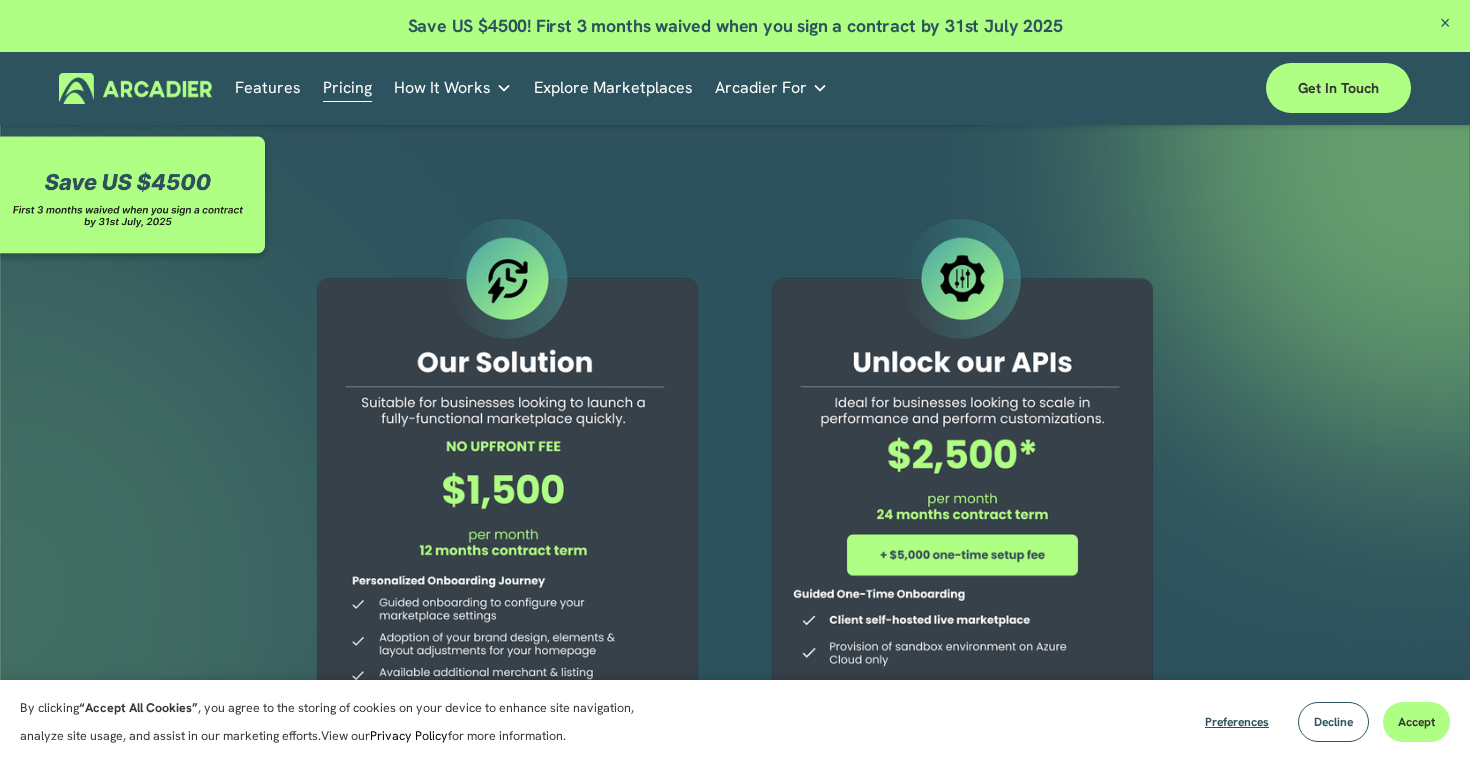 drag, startPoint x: 889, startPoint y: 442, endPoint x: 983, endPoint y: 443, distance: 94.00532 